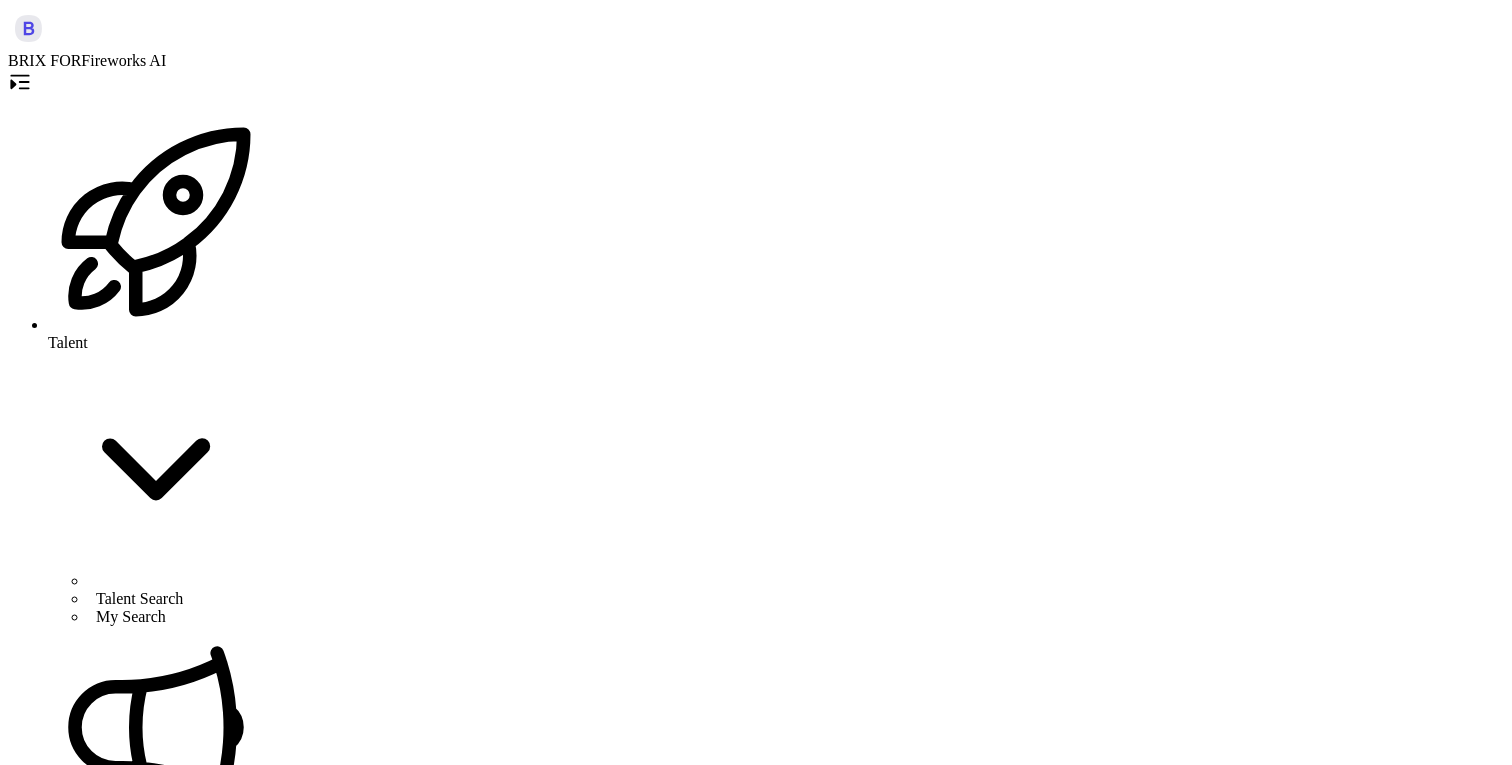 scroll, scrollTop: 0, scrollLeft: 0, axis: both 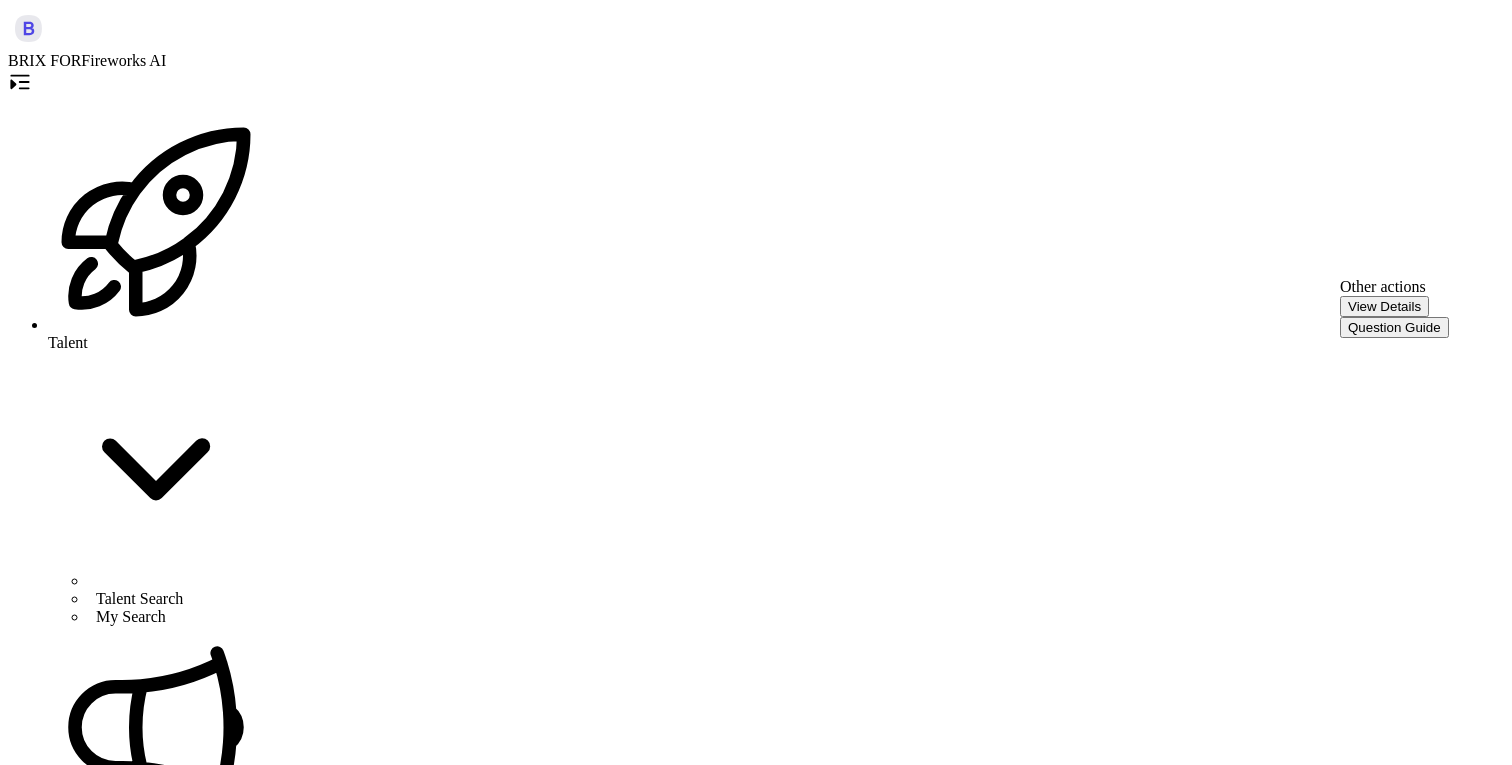 click on "Join Meeting" at bounding box center (54, 4278) 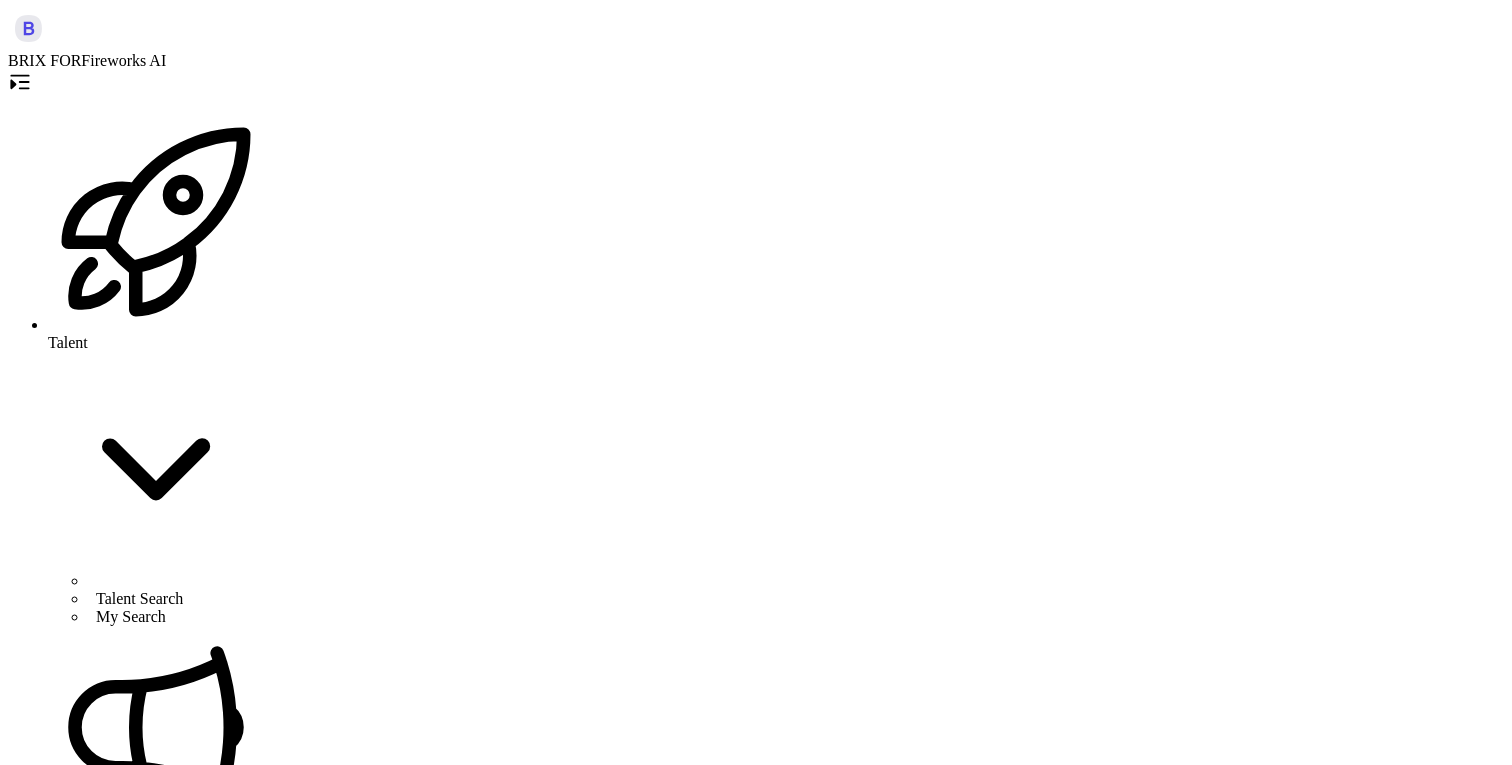 type 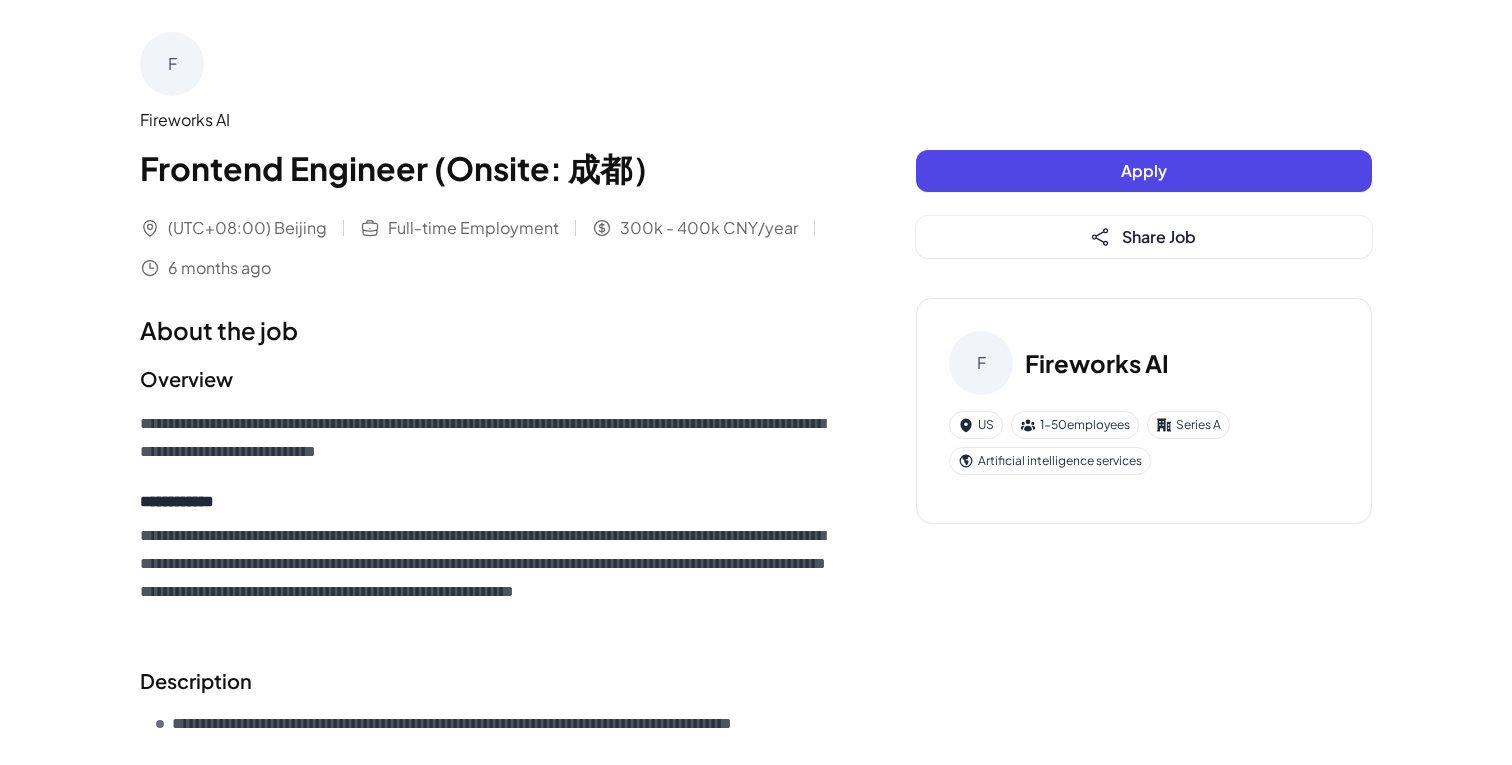 scroll, scrollTop: 0, scrollLeft: 0, axis: both 